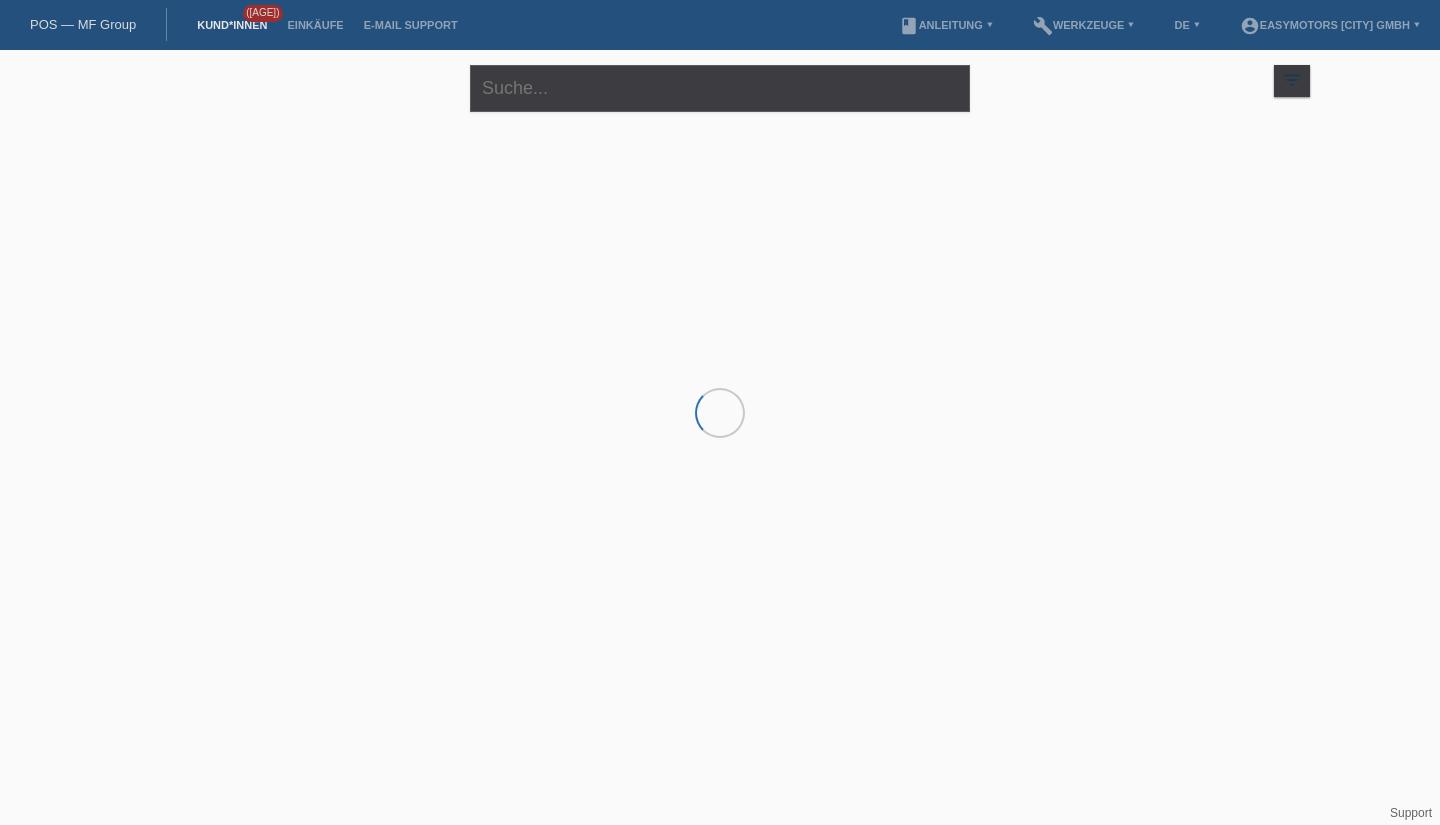 scroll, scrollTop: 0, scrollLeft: 0, axis: both 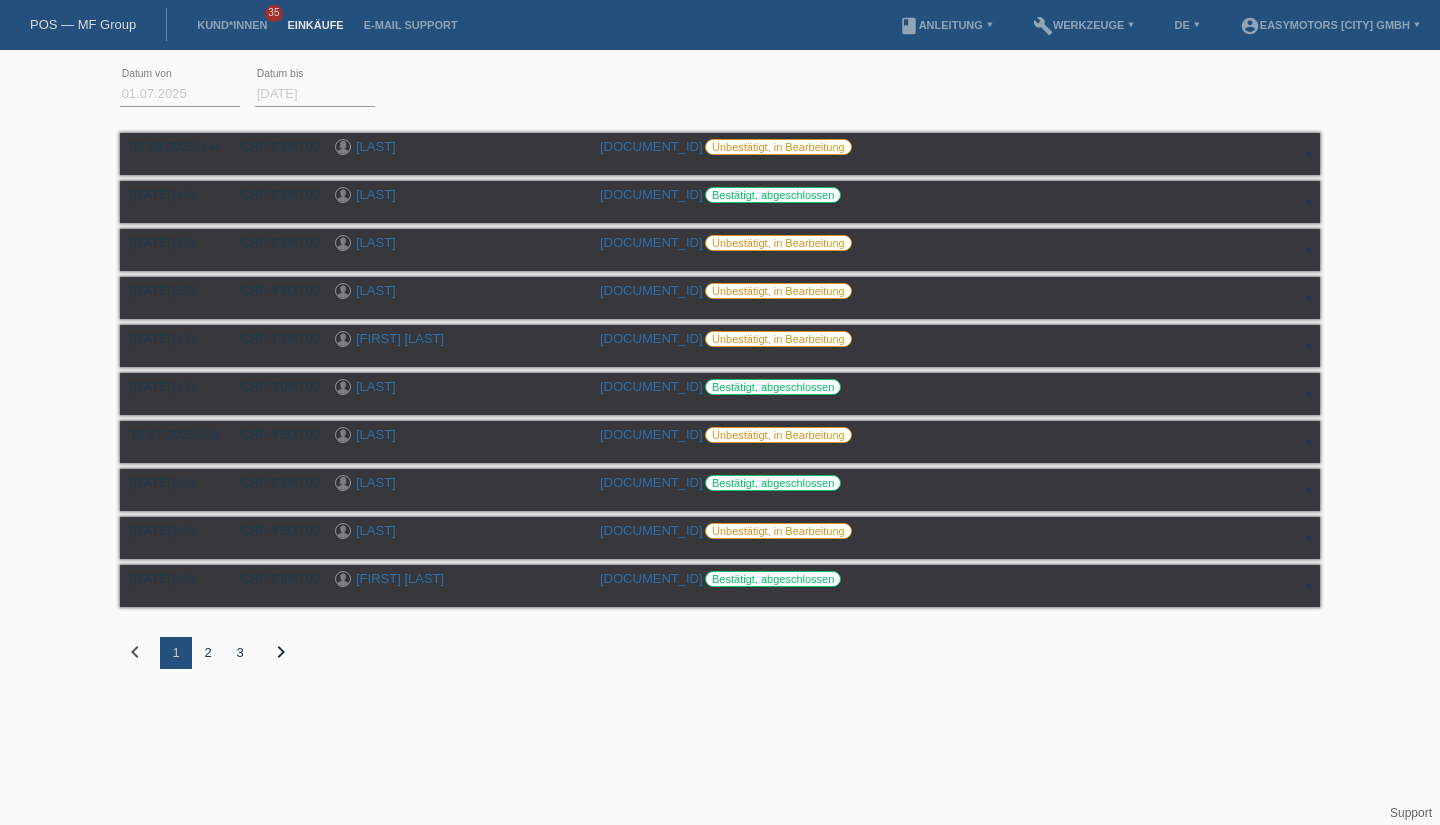 click on "[FIRST] [LAST]" at bounding box center [376, 242] 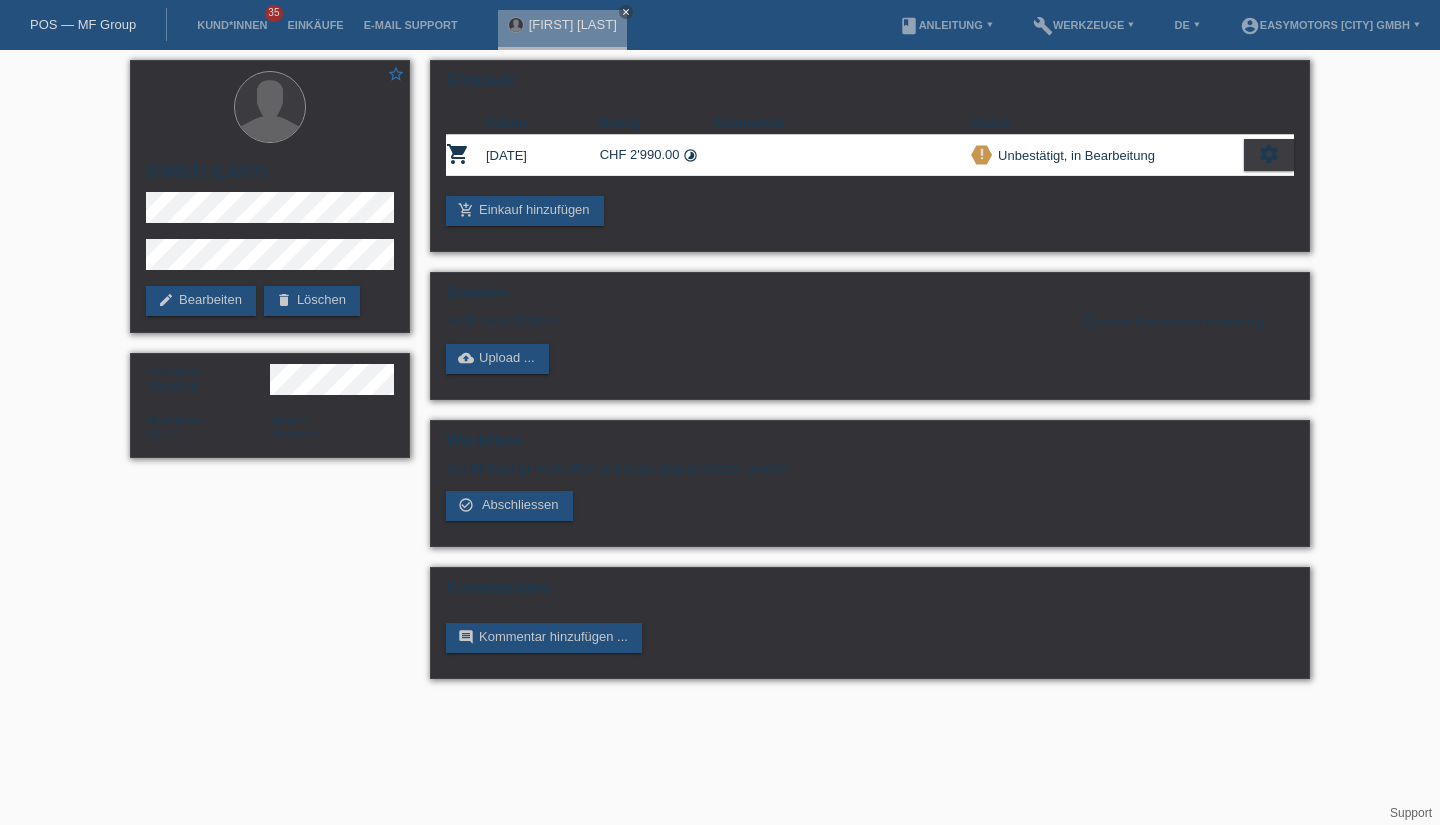 scroll, scrollTop: 0, scrollLeft: 0, axis: both 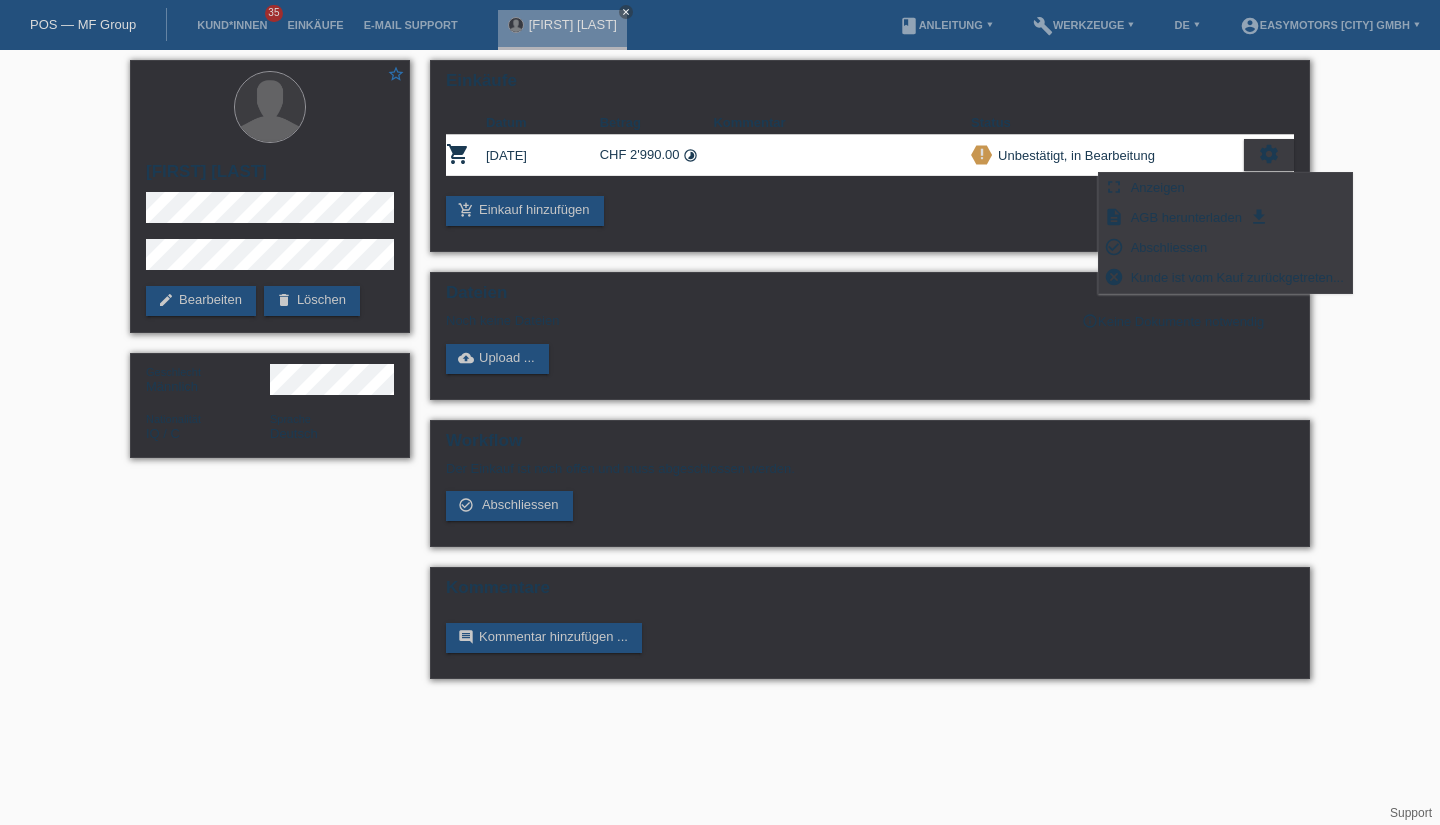 click on "Abschliessen" at bounding box center (1169, 247) 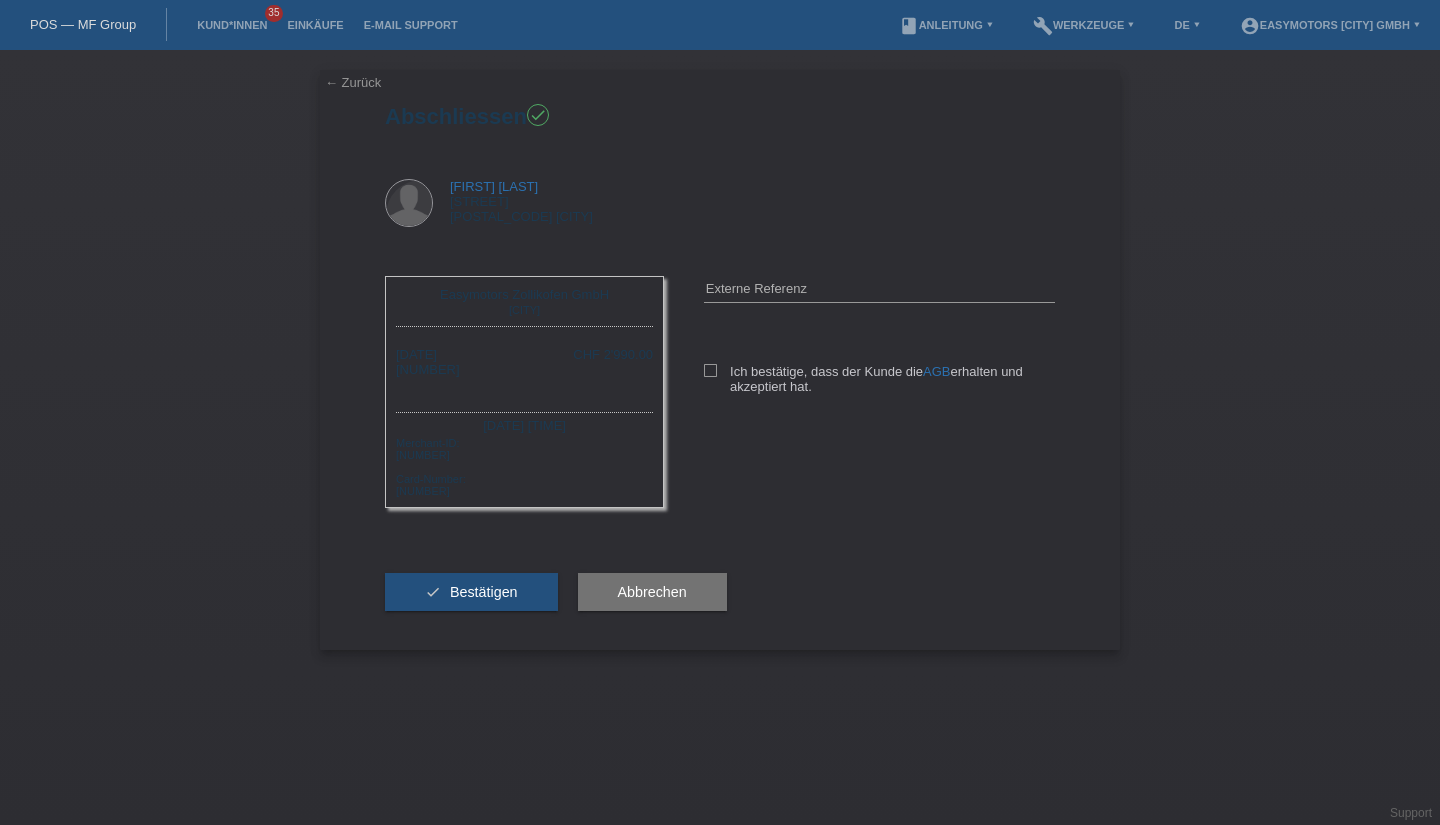 scroll, scrollTop: 0, scrollLeft: 0, axis: both 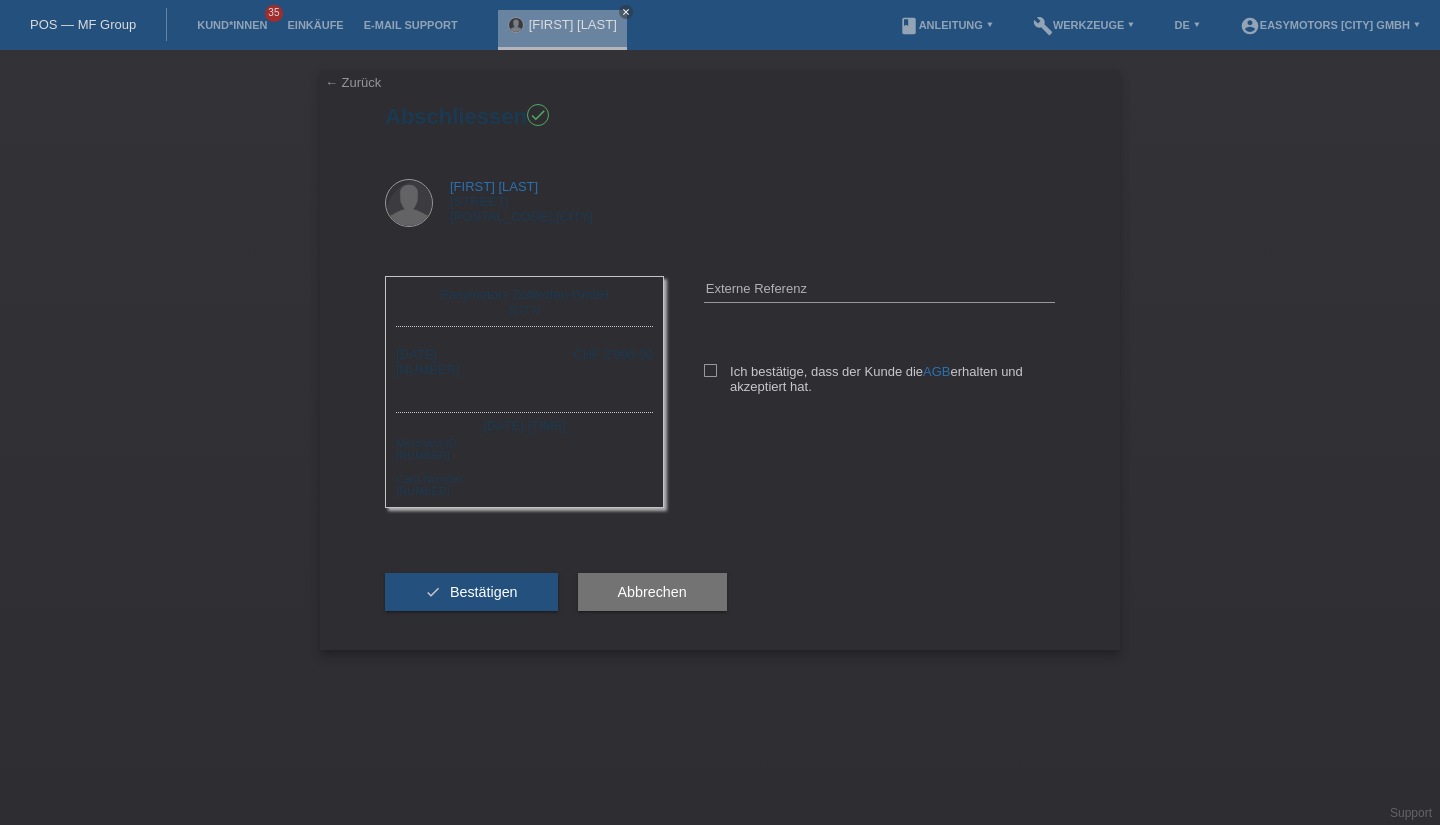 click at bounding box center (710, 370) 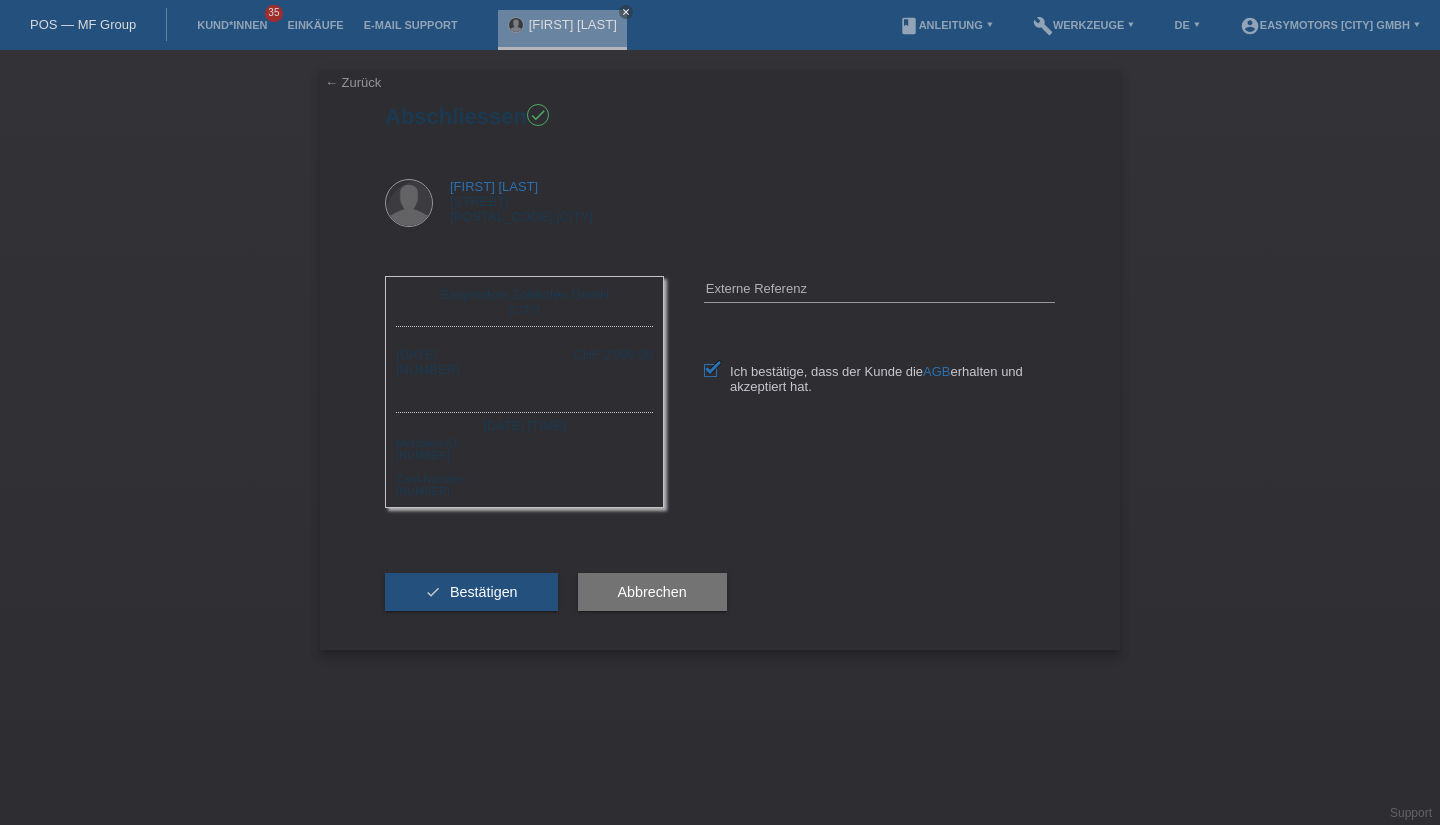 click on "check   Bestätigen" at bounding box center [471, 592] 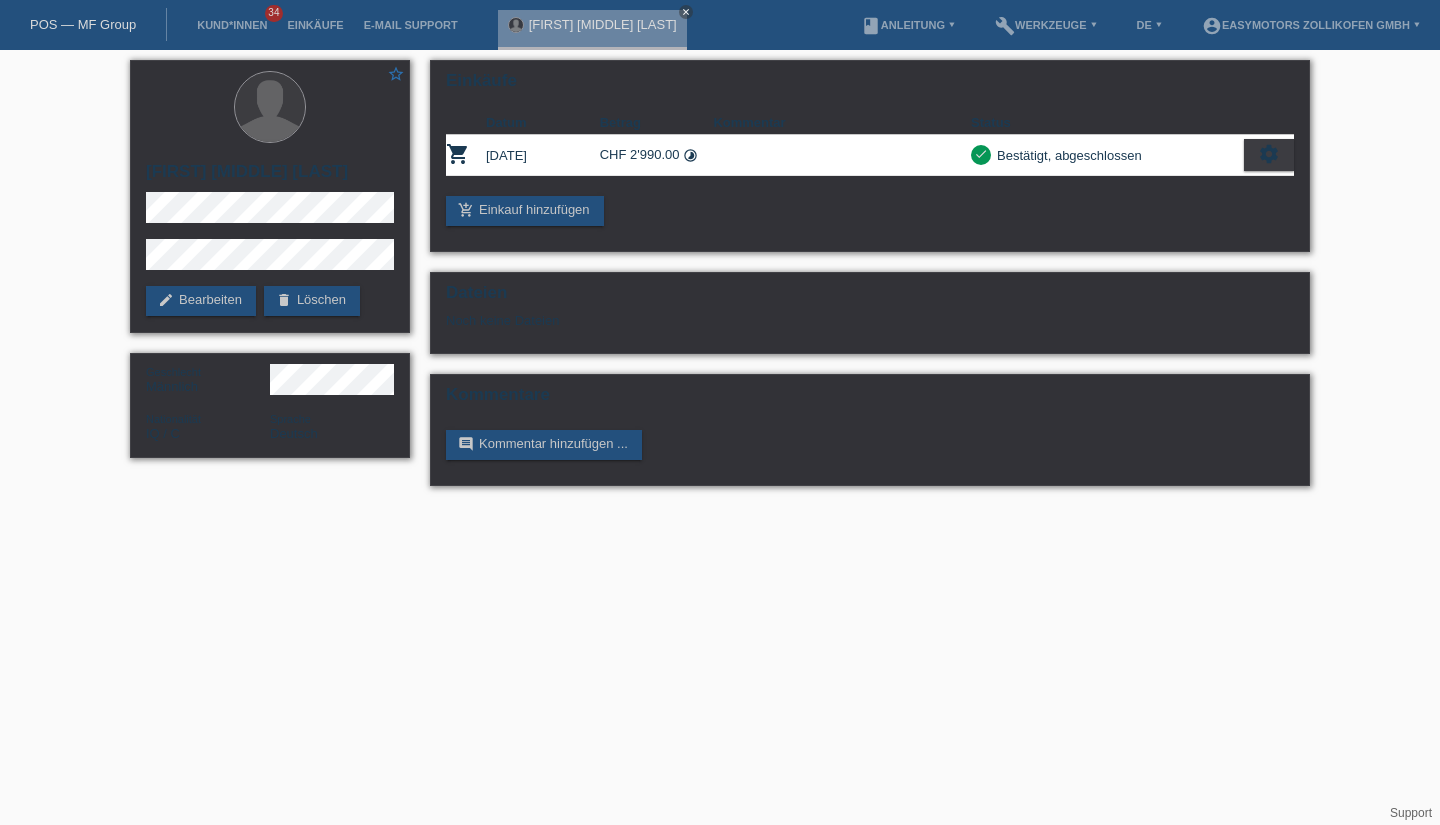 scroll, scrollTop: 0, scrollLeft: 0, axis: both 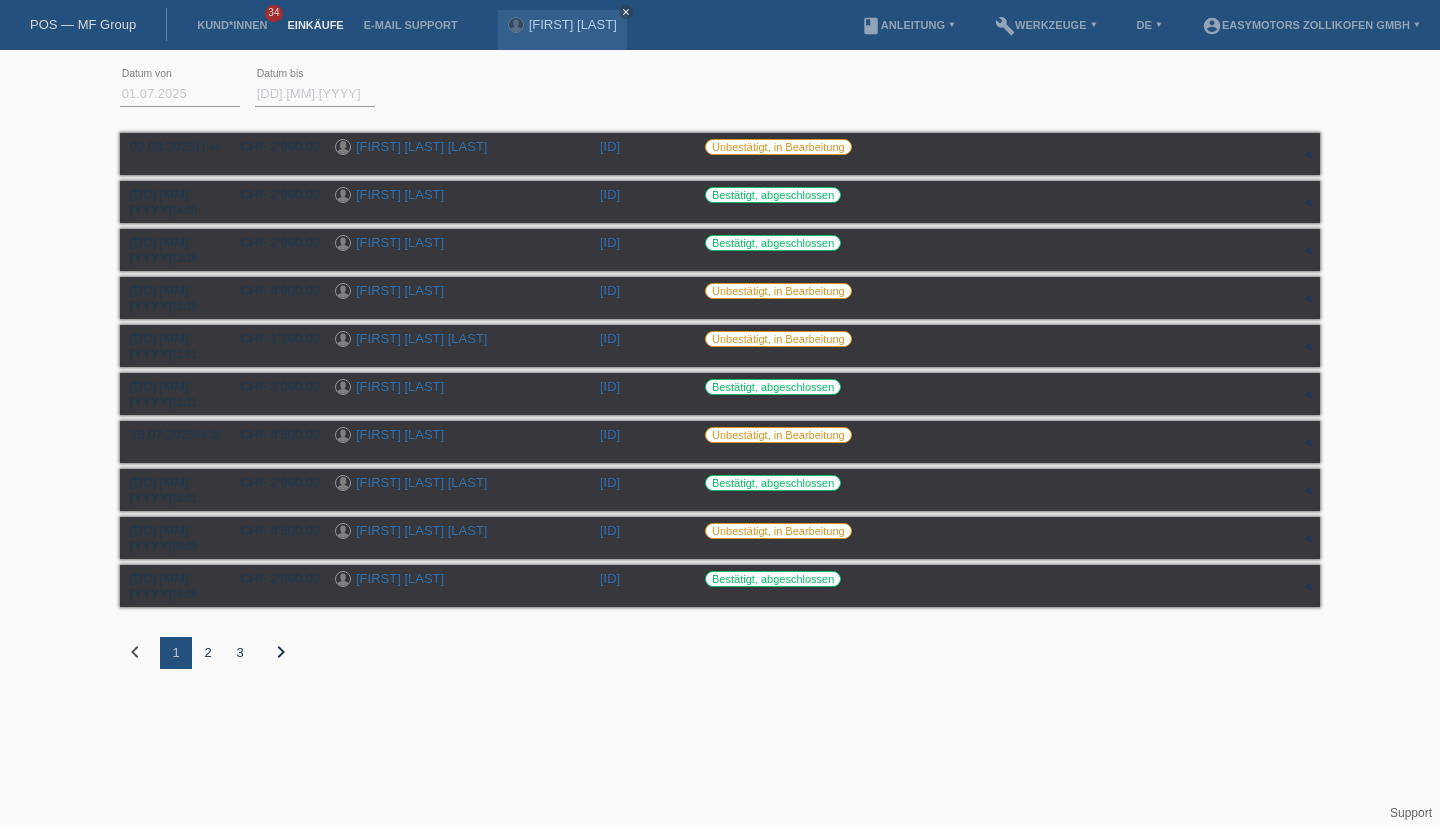 click on "Kund*innen" at bounding box center [232, 25] 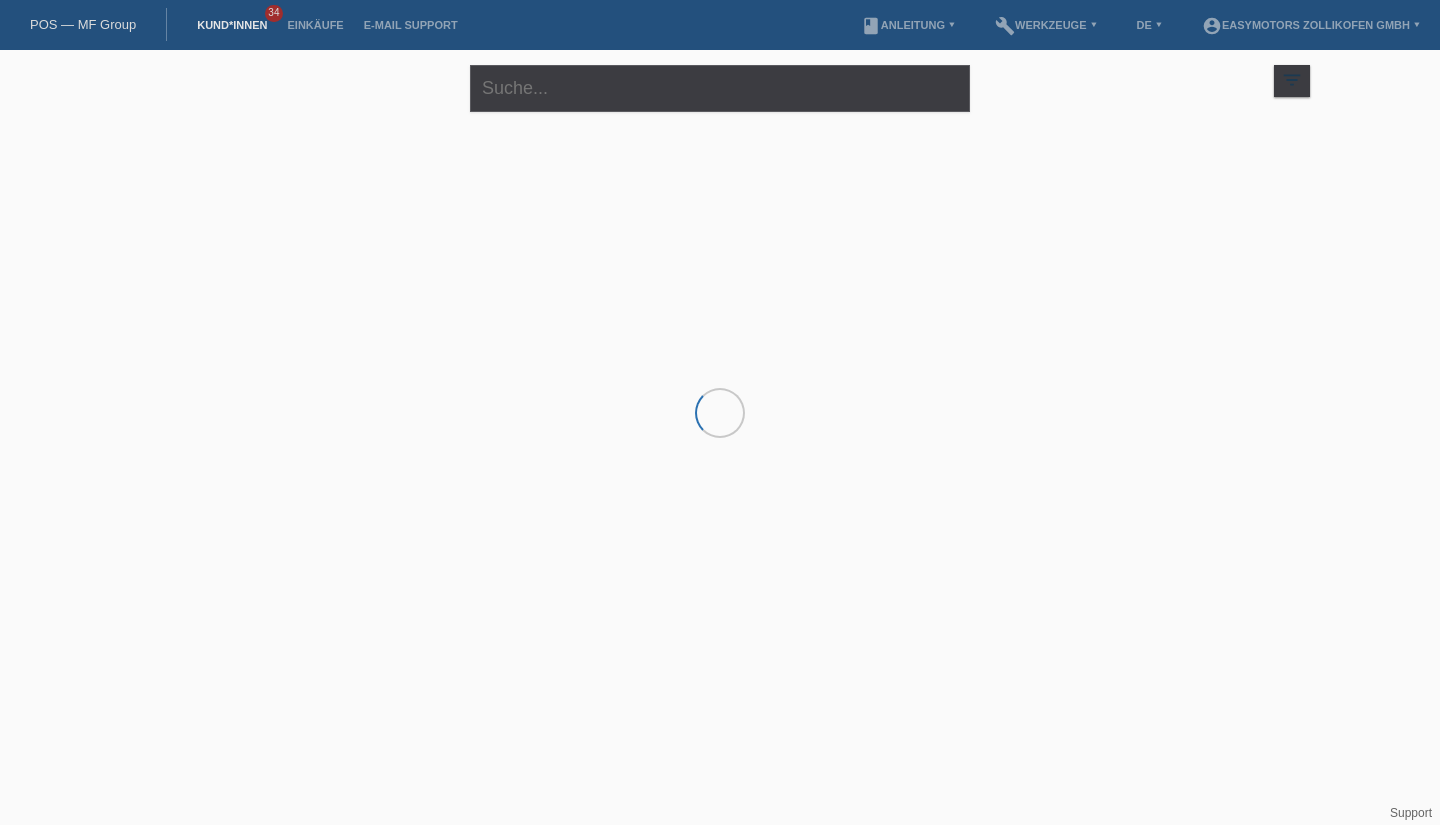 scroll, scrollTop: 0, scrollLeft: 0, axis: both 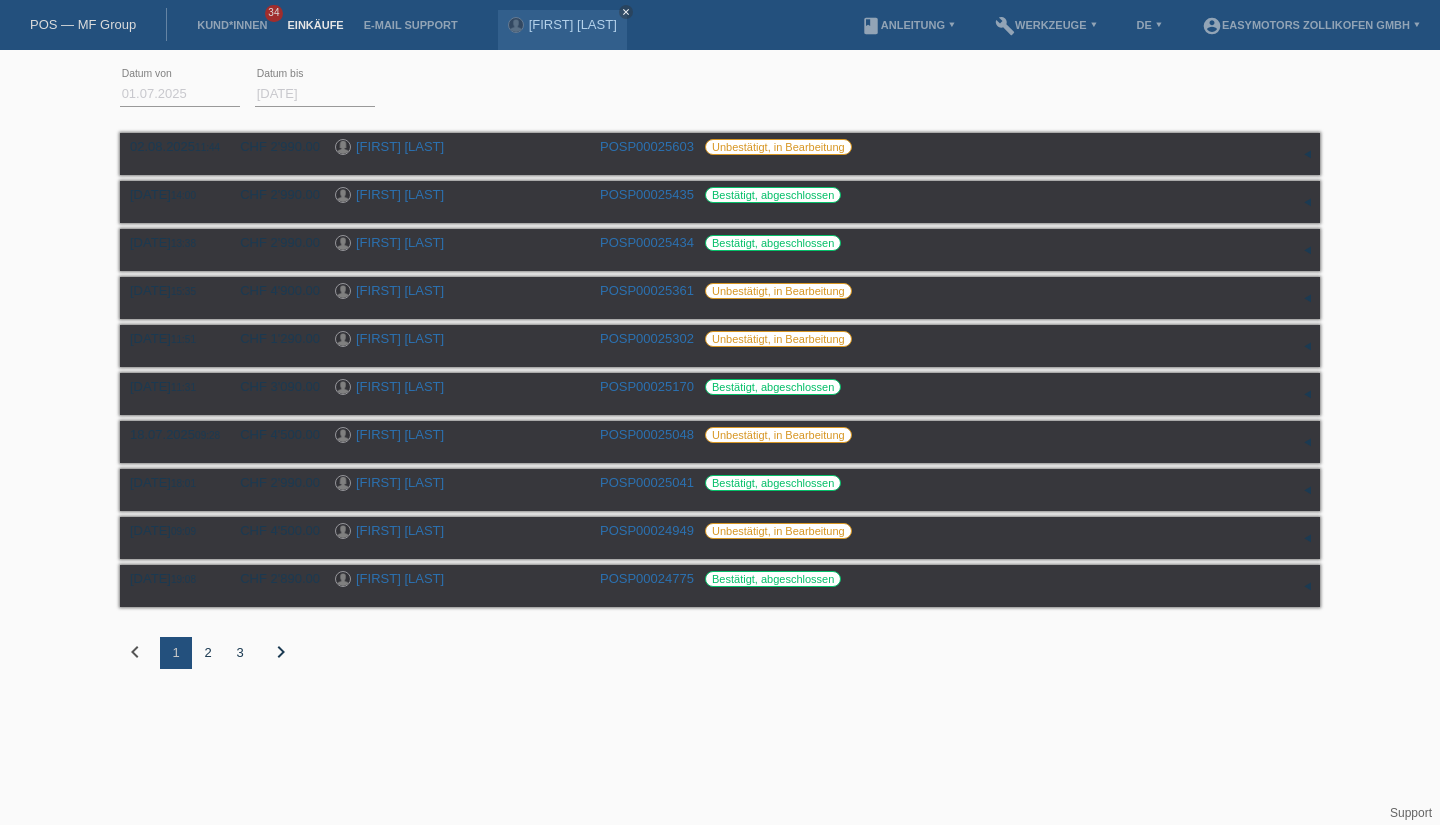 click on "book  Anleitung ▾" at bounding box center (908, 25) 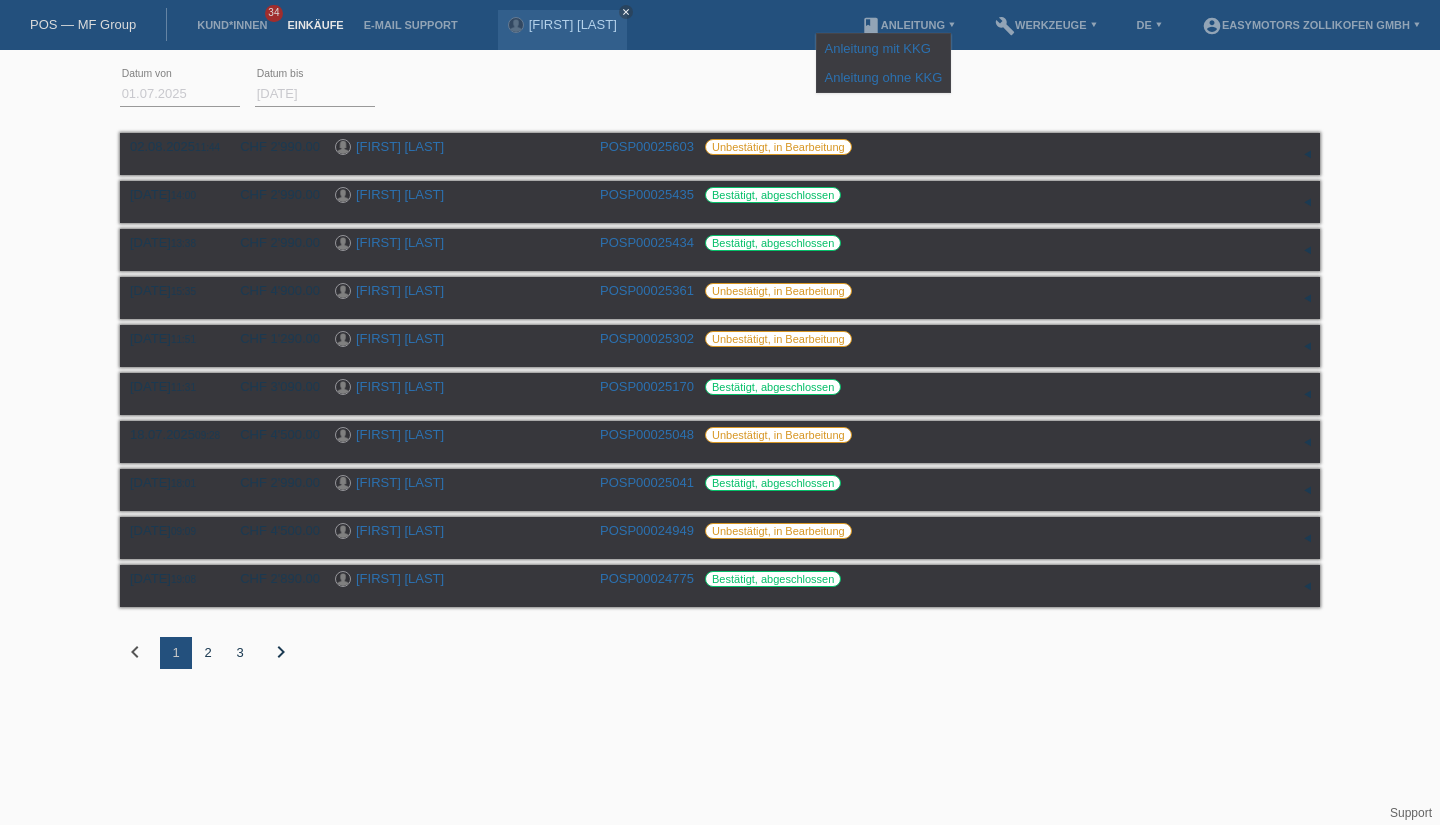 click on "Anleitung ohne KKG" at bounding box center [884, 77] 